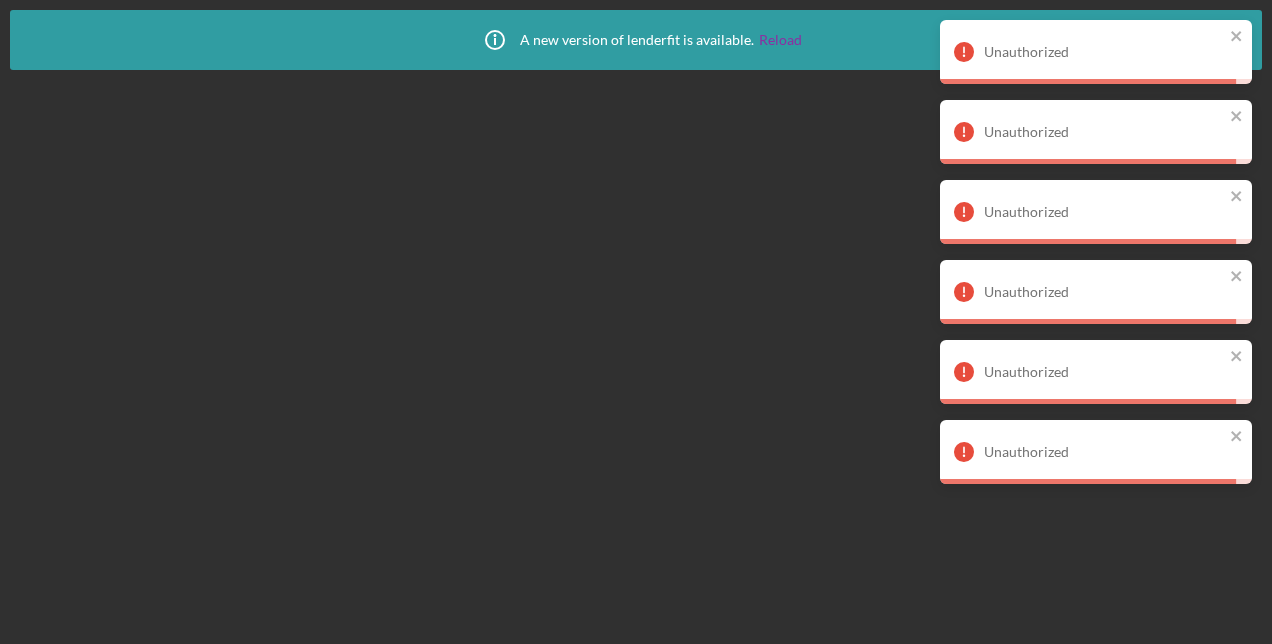 scroll, scrollTop: 0, scrollLeft: 0, axis: both 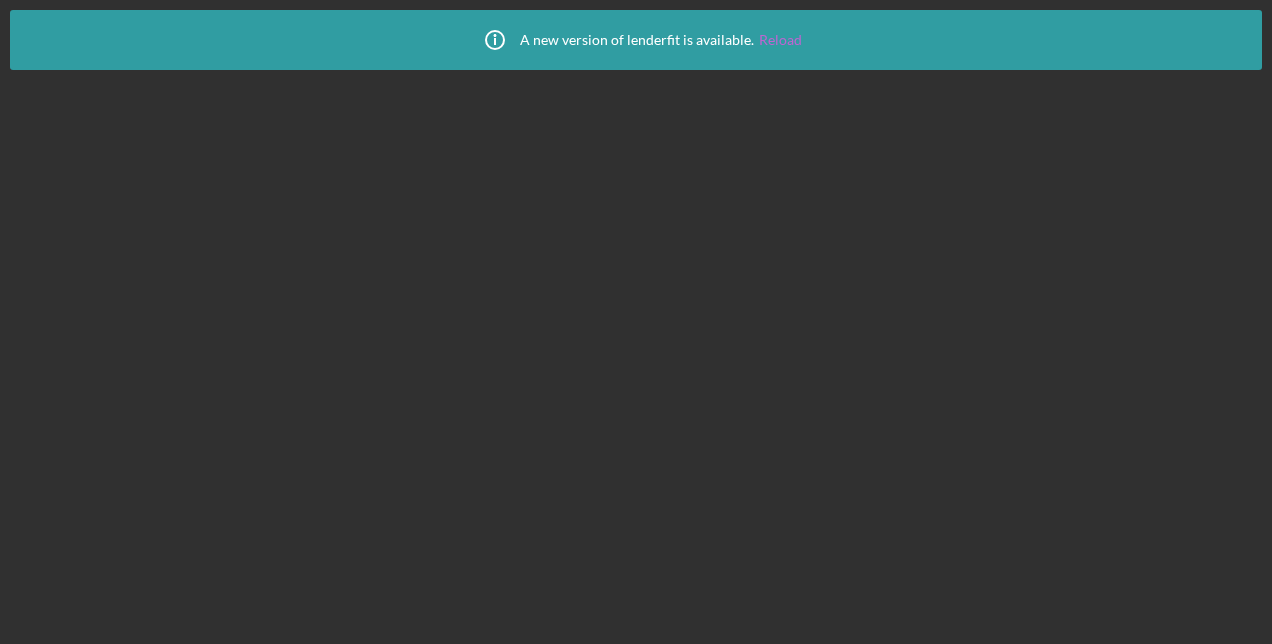 click on "Reload" at bounding box center (780, 40) 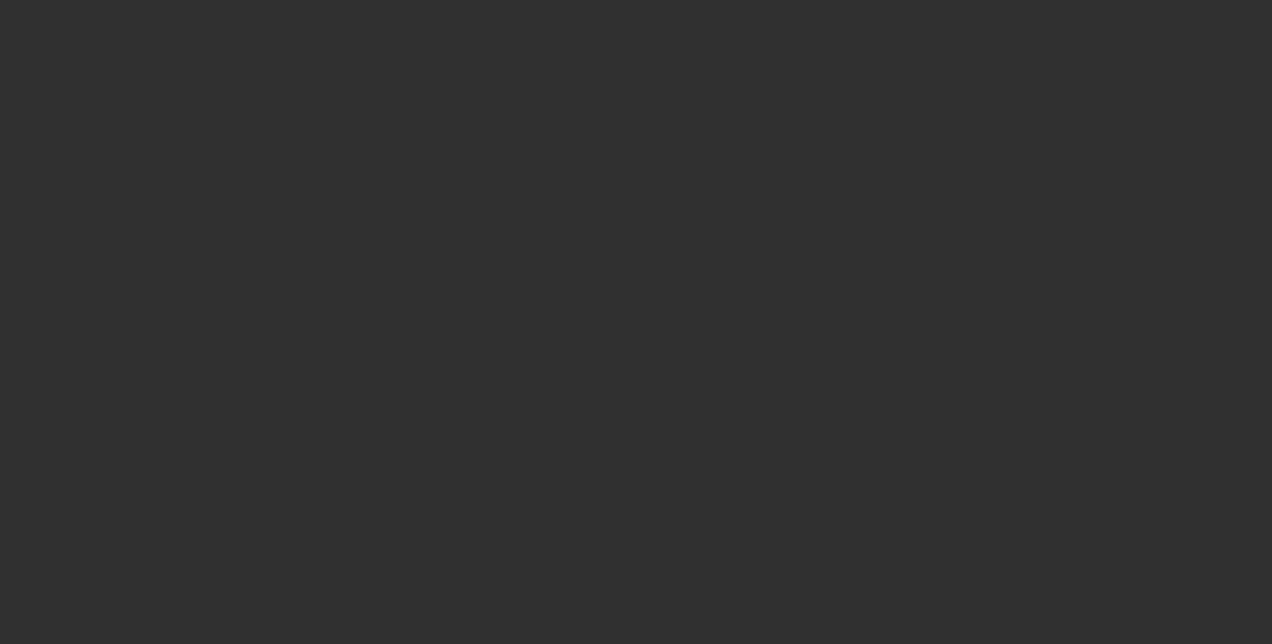 scroll, scrollTop: 0, scrollLeft: 0, axis: both 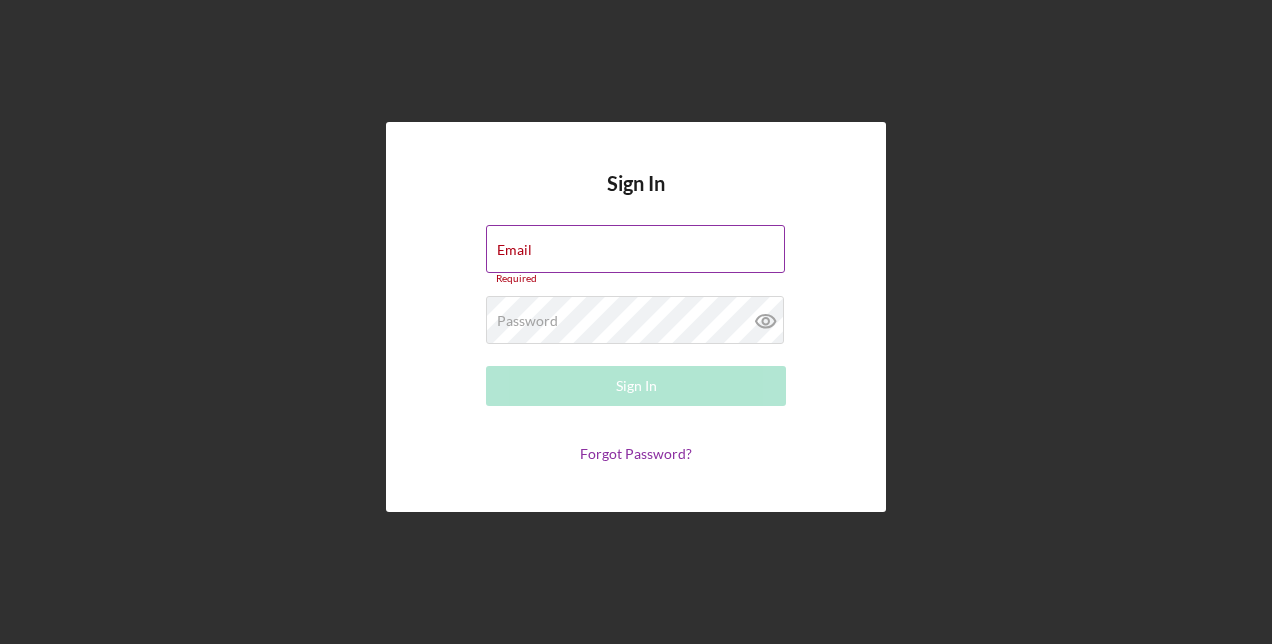 click on "Email Required" at bounding box center [636, 255] 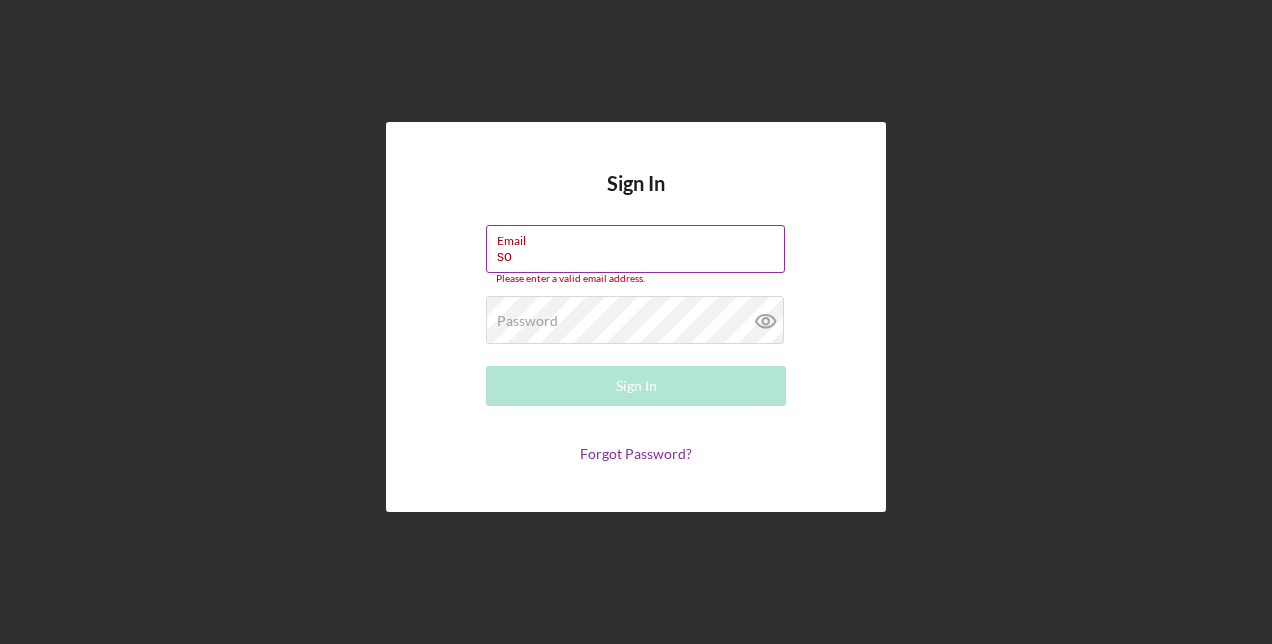 type on "s" 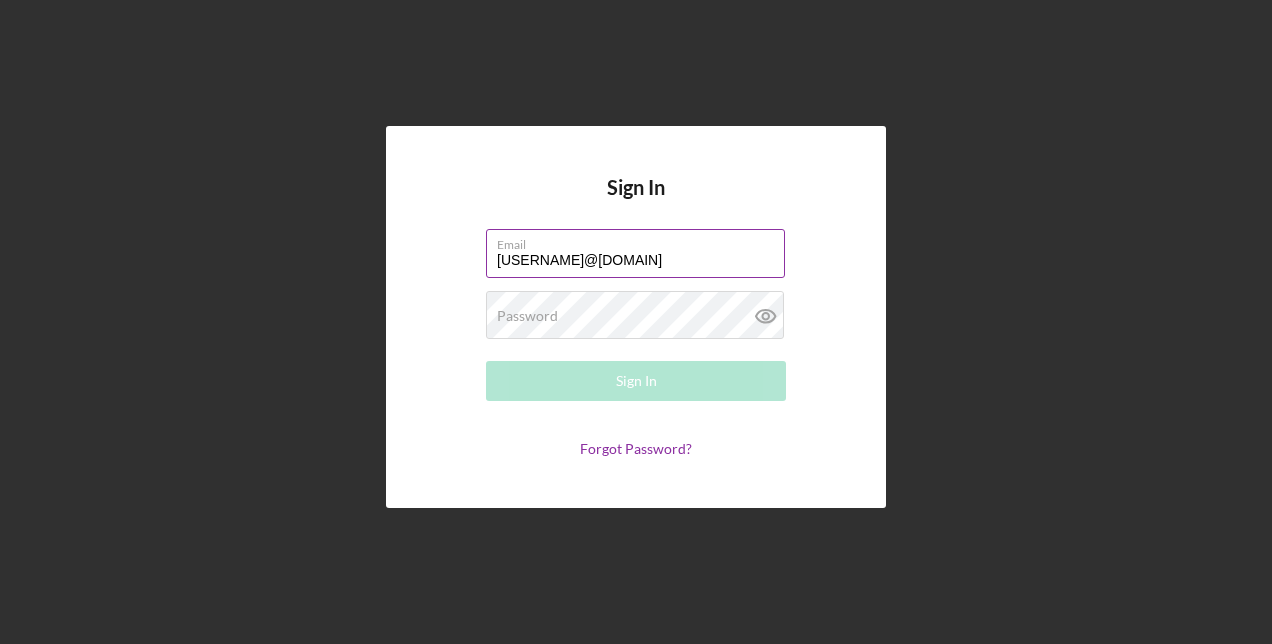 type on "[USERNAME]@[DOMAIN]" 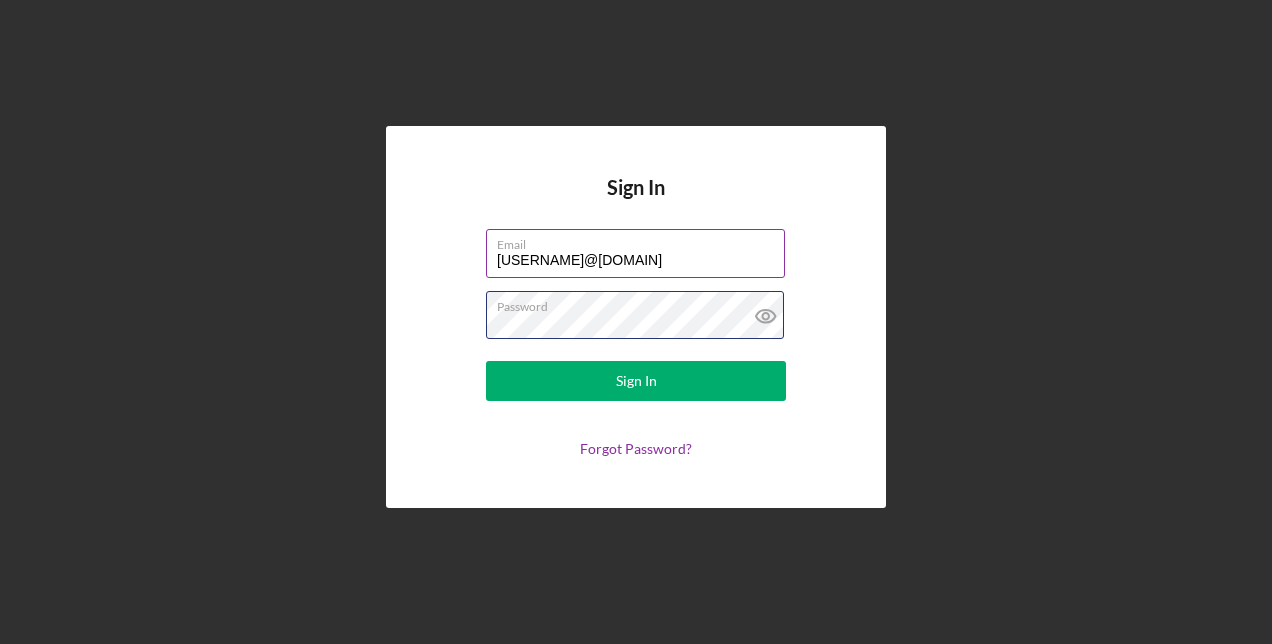 click on "Sign In" at bounding box center [636, 381] 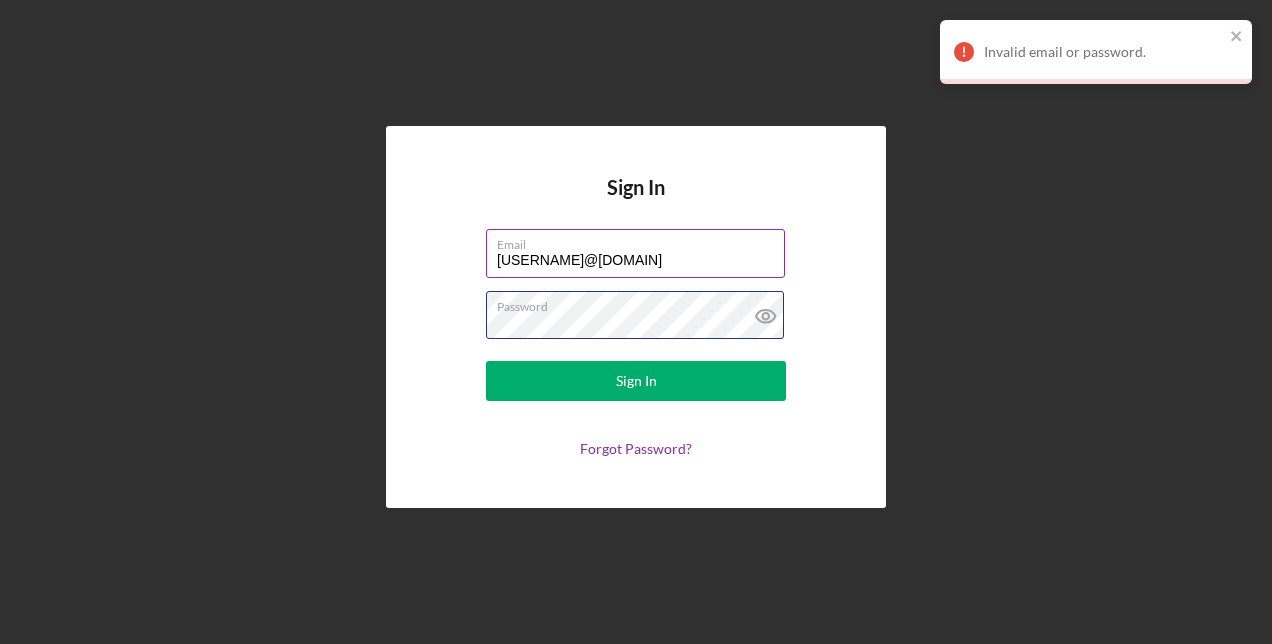 click on "Sign In" at bounding box center (636, 381) 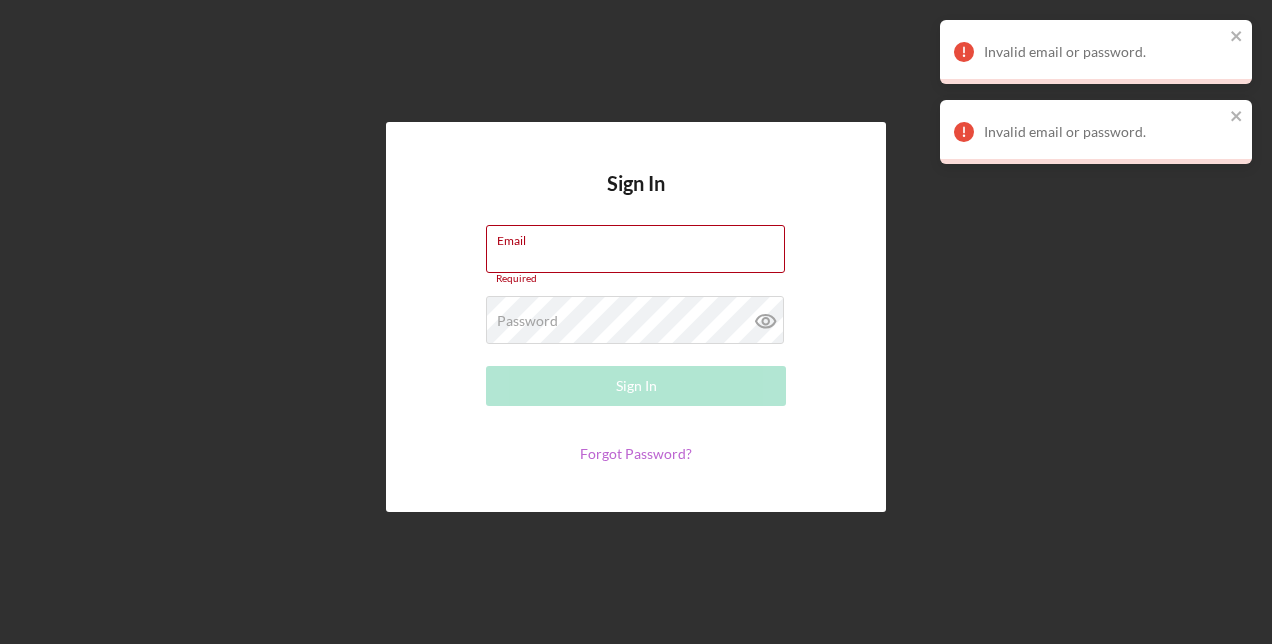 click on "Forgot Password?" at bounding box center [636, 453] 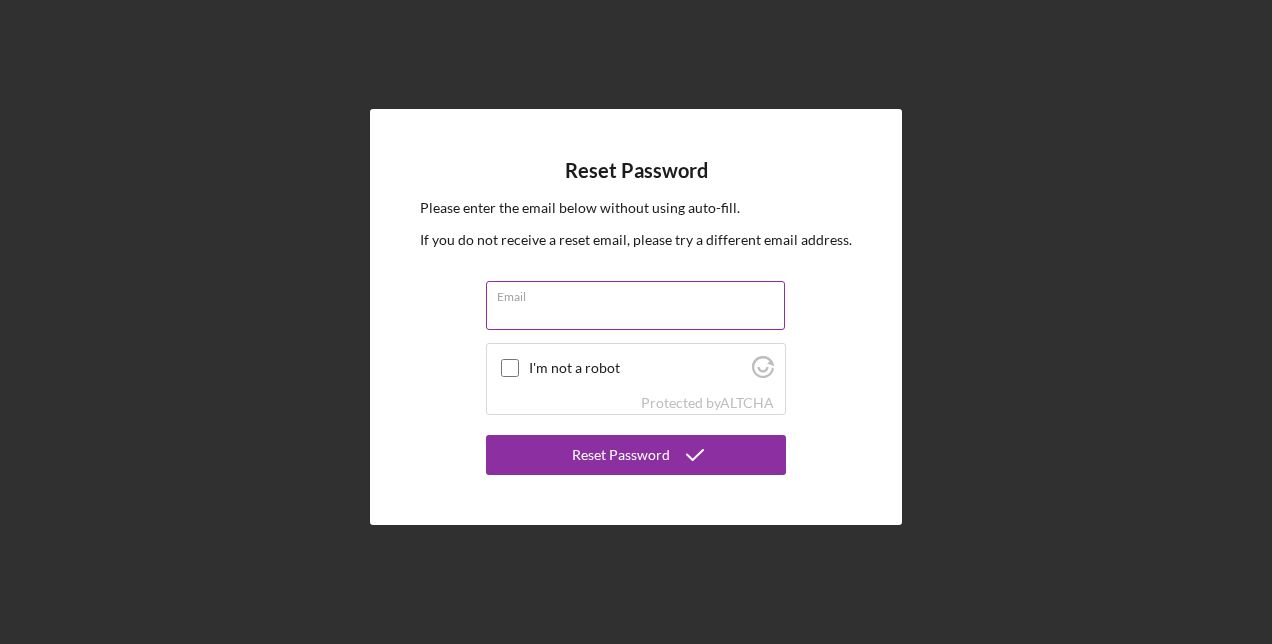 type on "x" 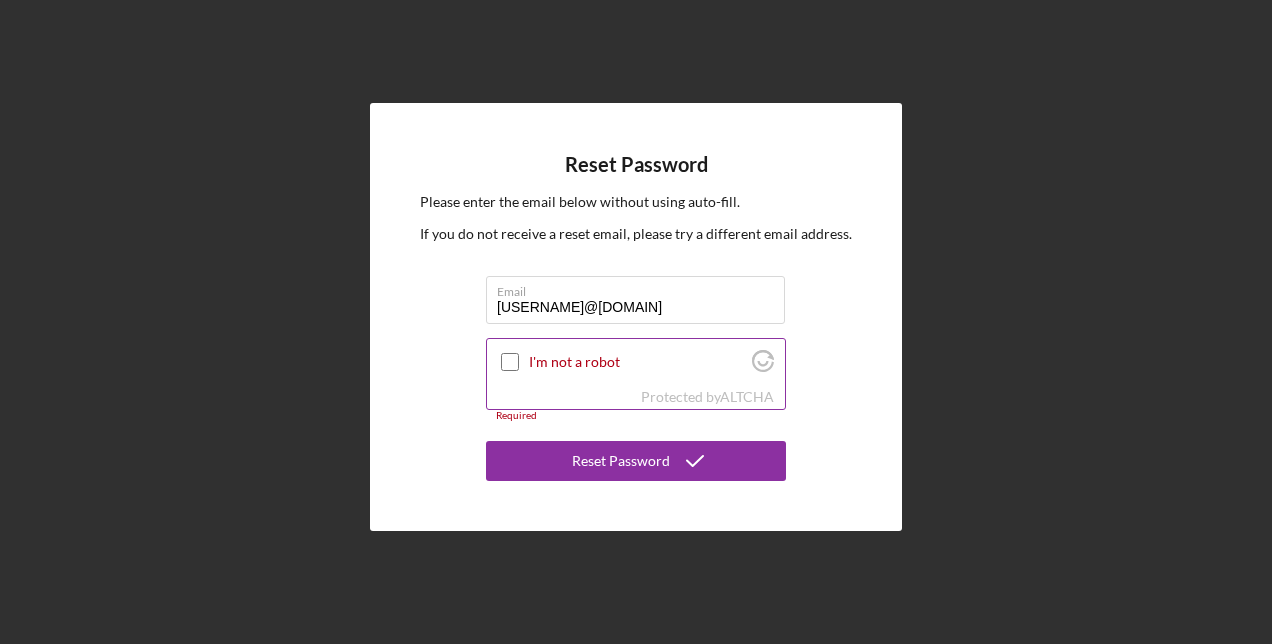 type on "[USERNAME]@[DOMAIN]" 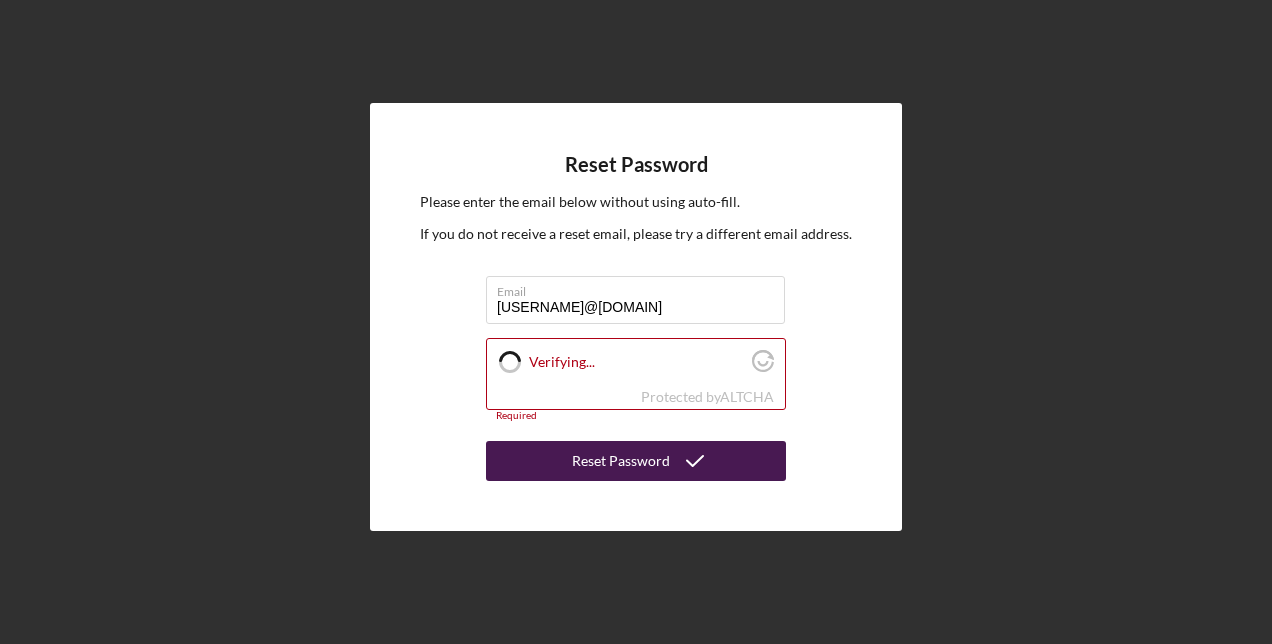 checkbox on "true" 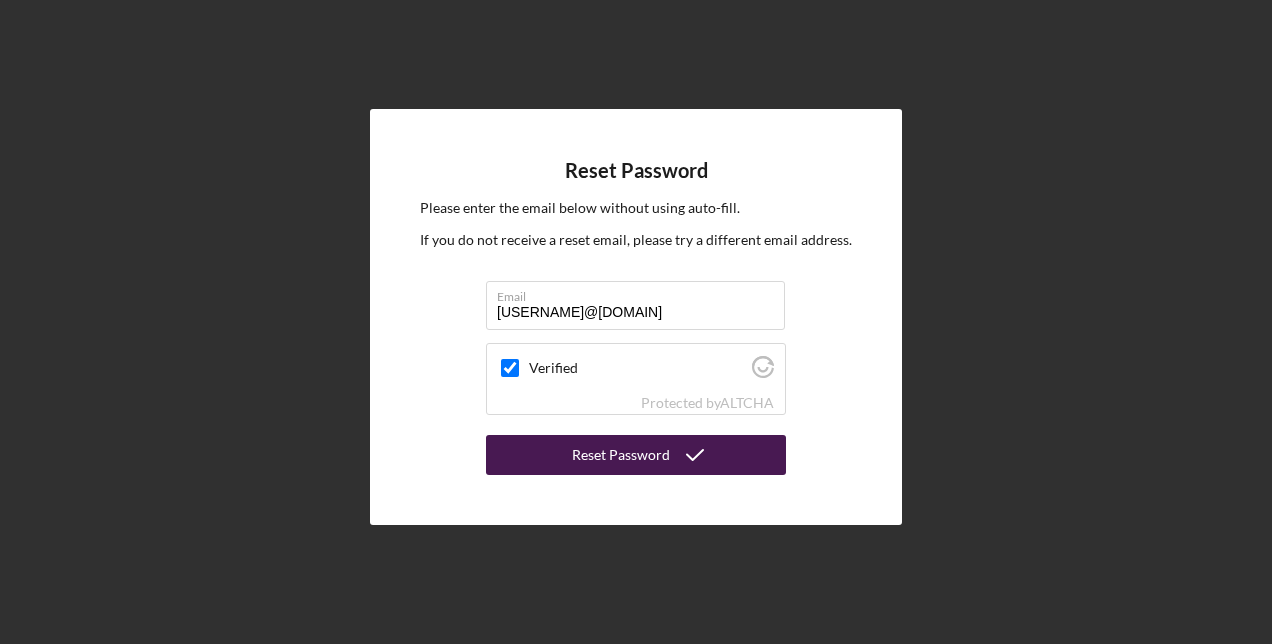 click 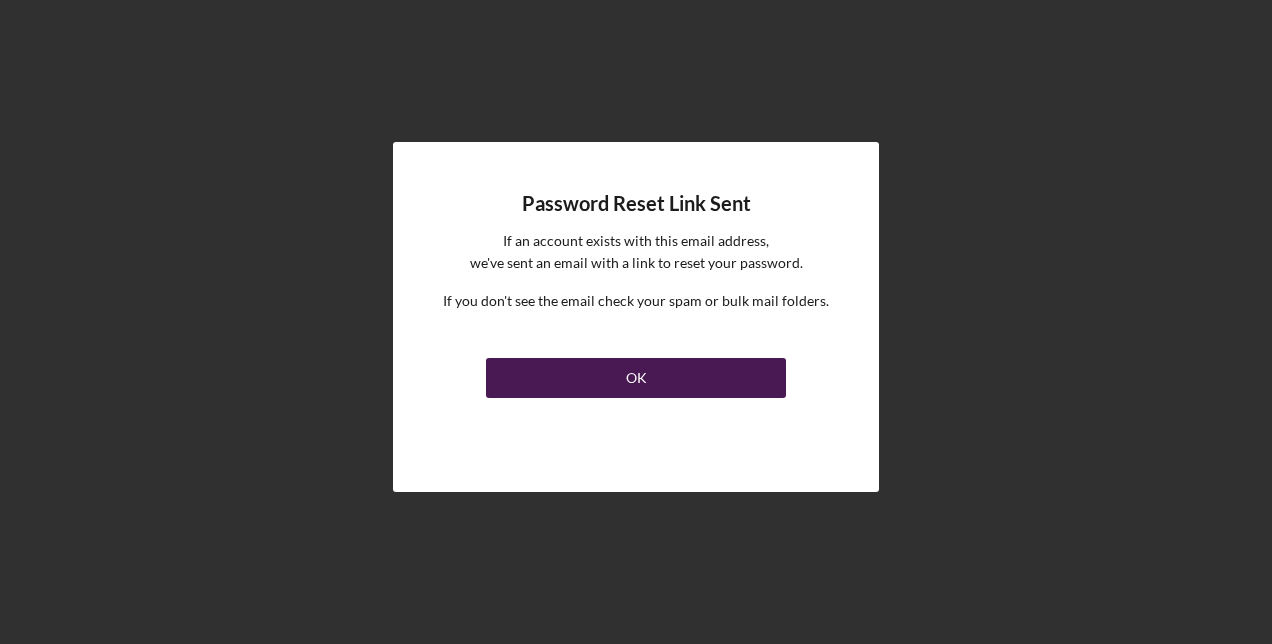click on "OK" at bounding box center (636, 378) 